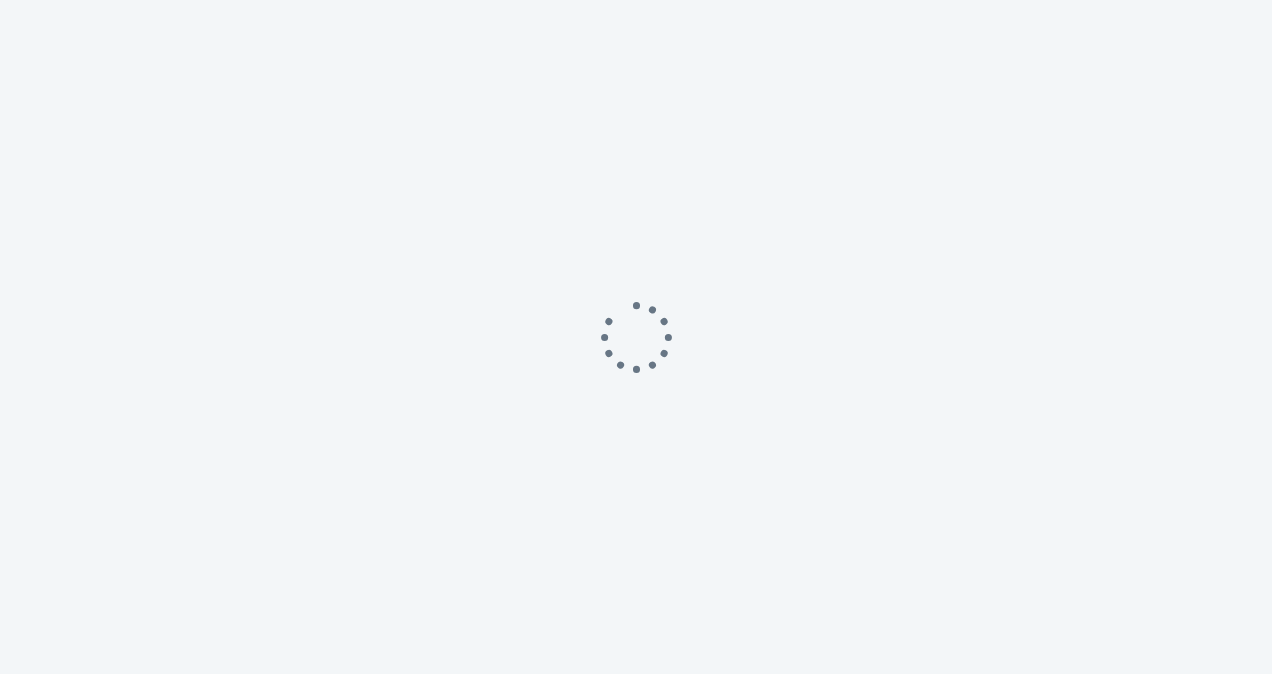 scroll, scrollTop: 0, scrollLeft: 0, axis: both 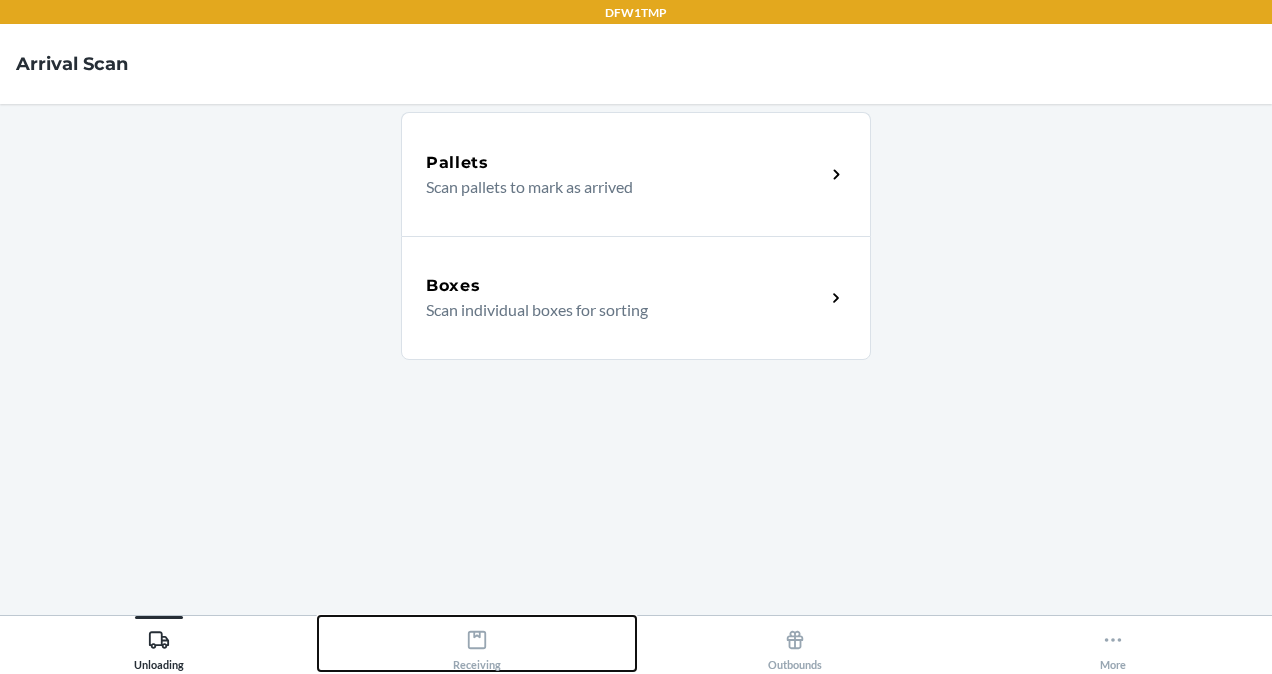 click on "Receiving" at bounding box center (477, 646) 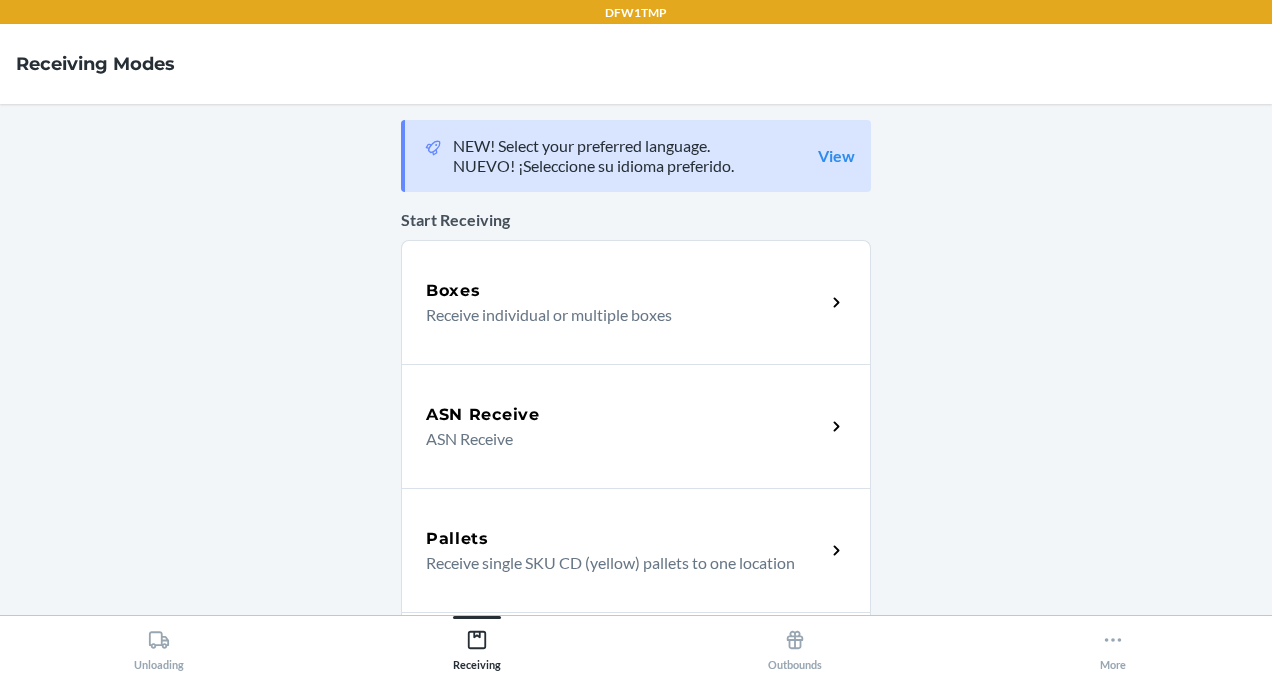 click on "Boxes Receive individual or multiple boxes" at bounding box center (636, 302) 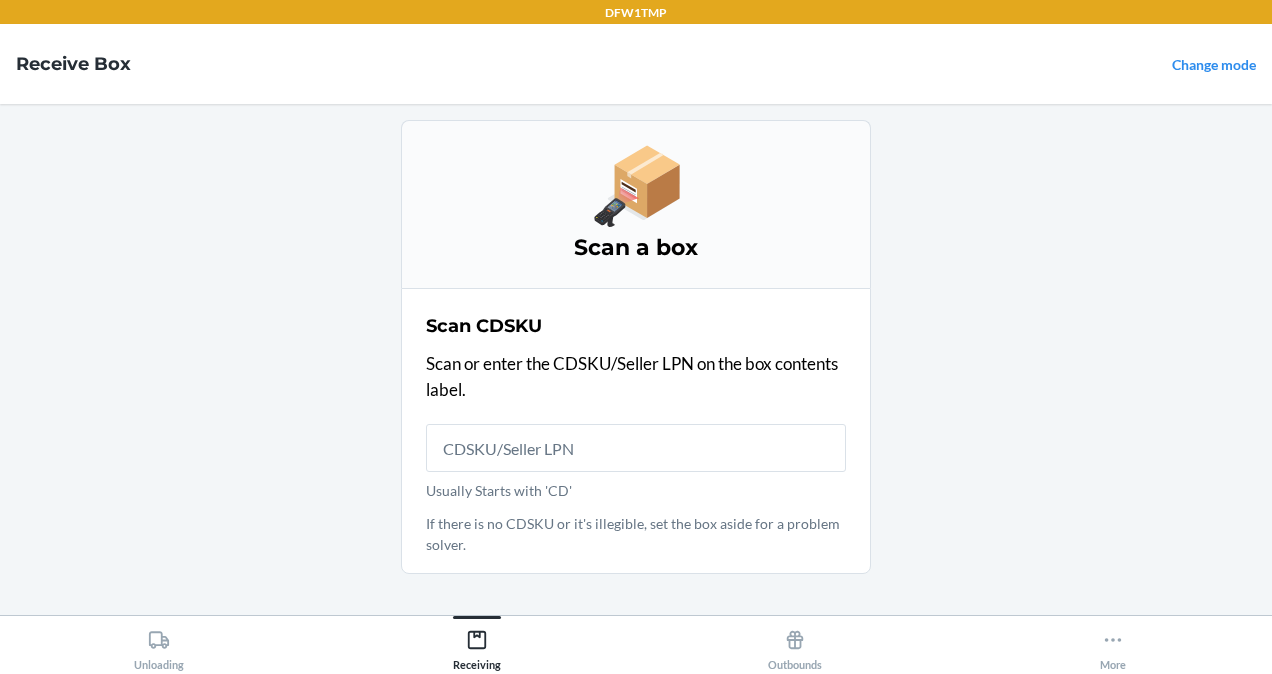 click on "Usually Starts with 'CD'" at bounding box center (636, 448) 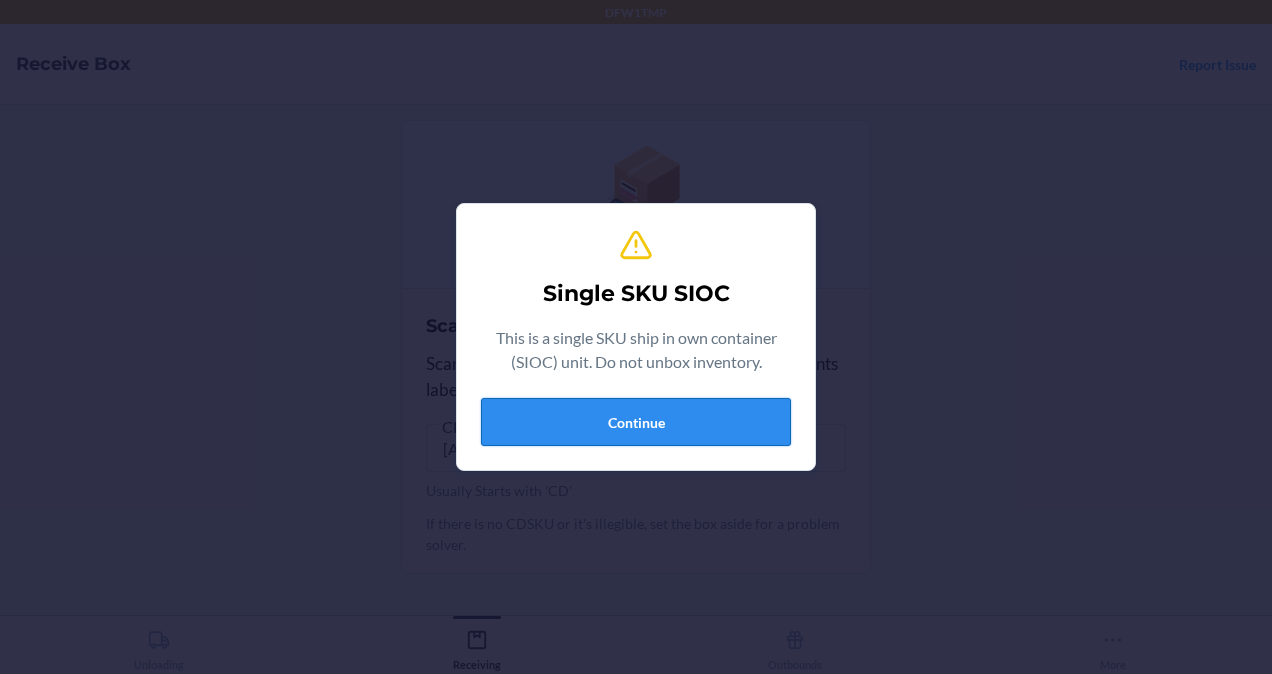 click on "Continue" at bounding box center [636, 422] 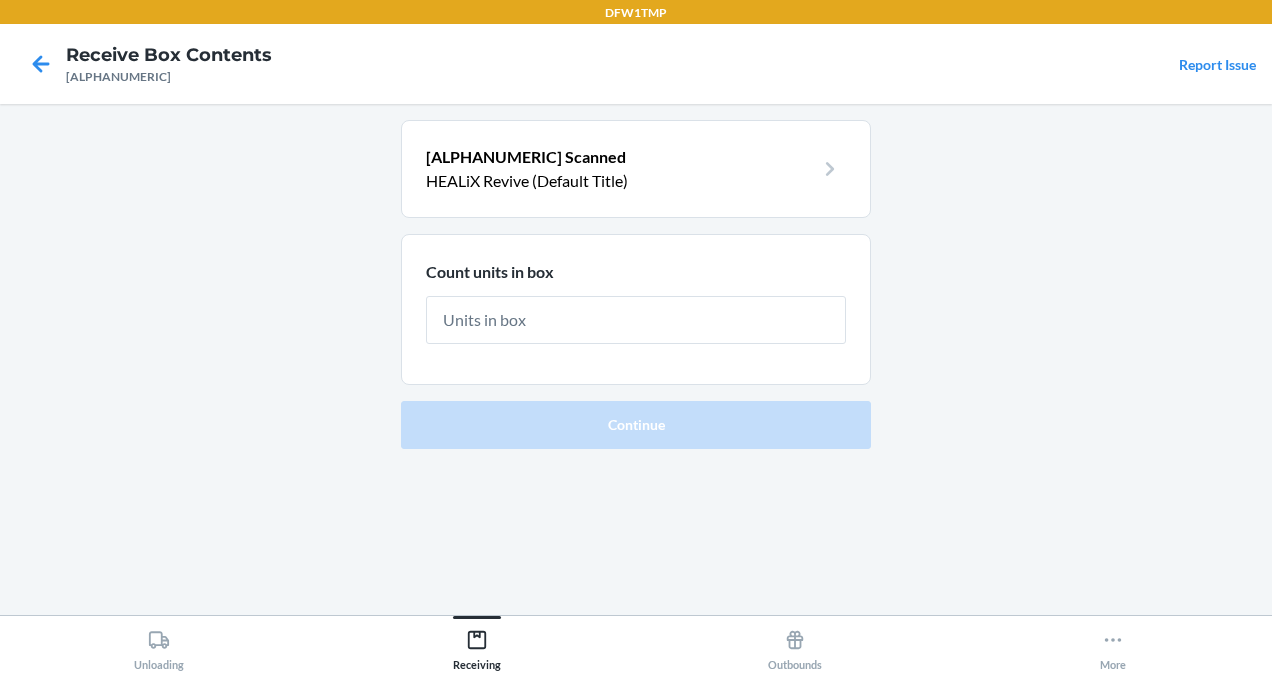 type on "1" 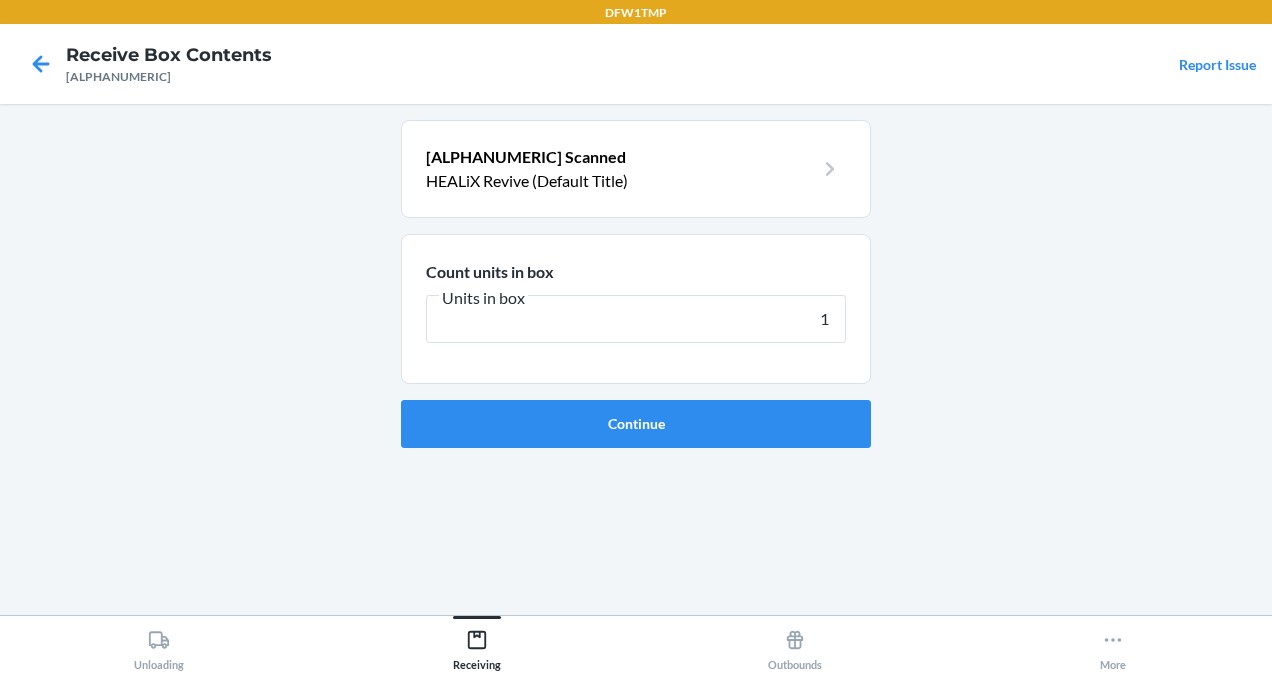 click on "Continue" at bounding box center (636, 424) 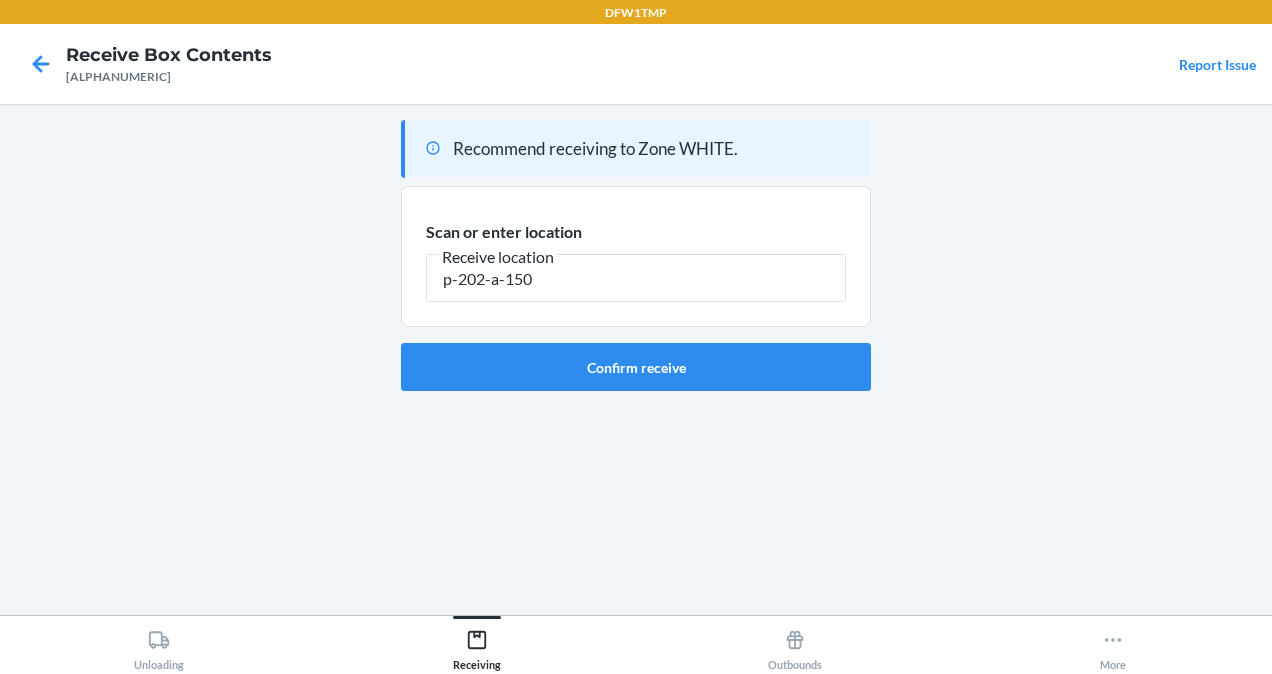 type on "p-202-a-150" 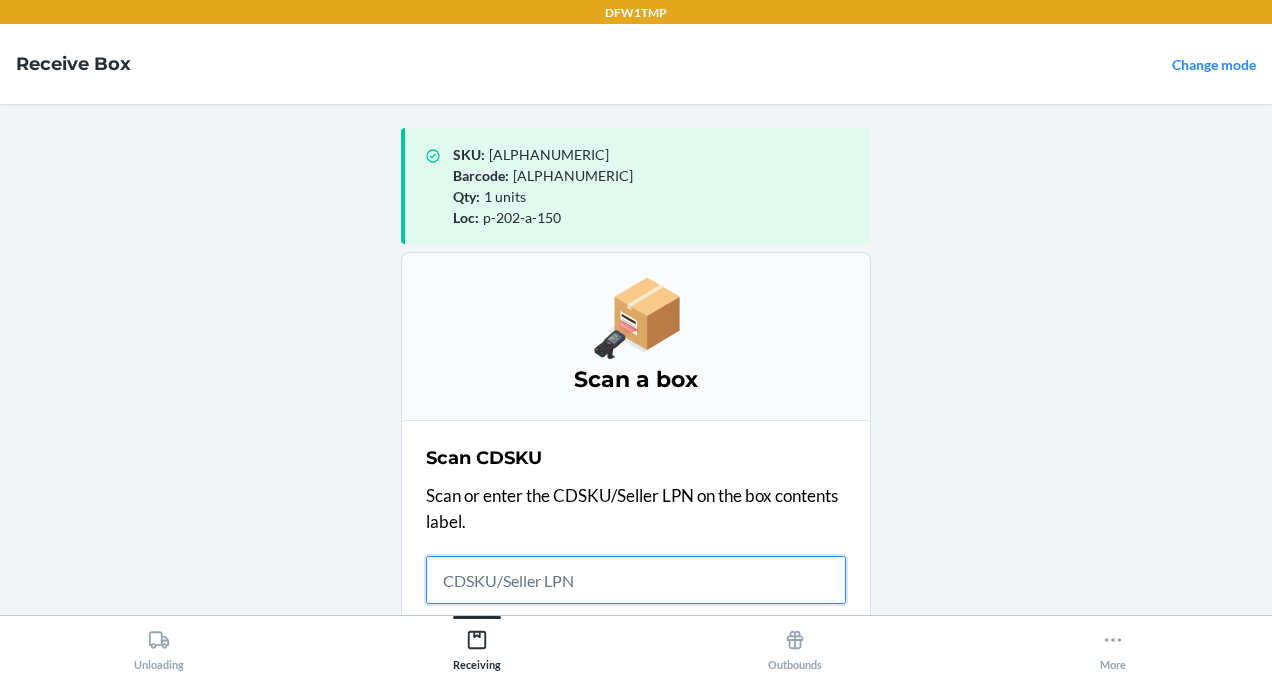 click on "Usually Starts with 'CD'" at bounding box center [636, 580] 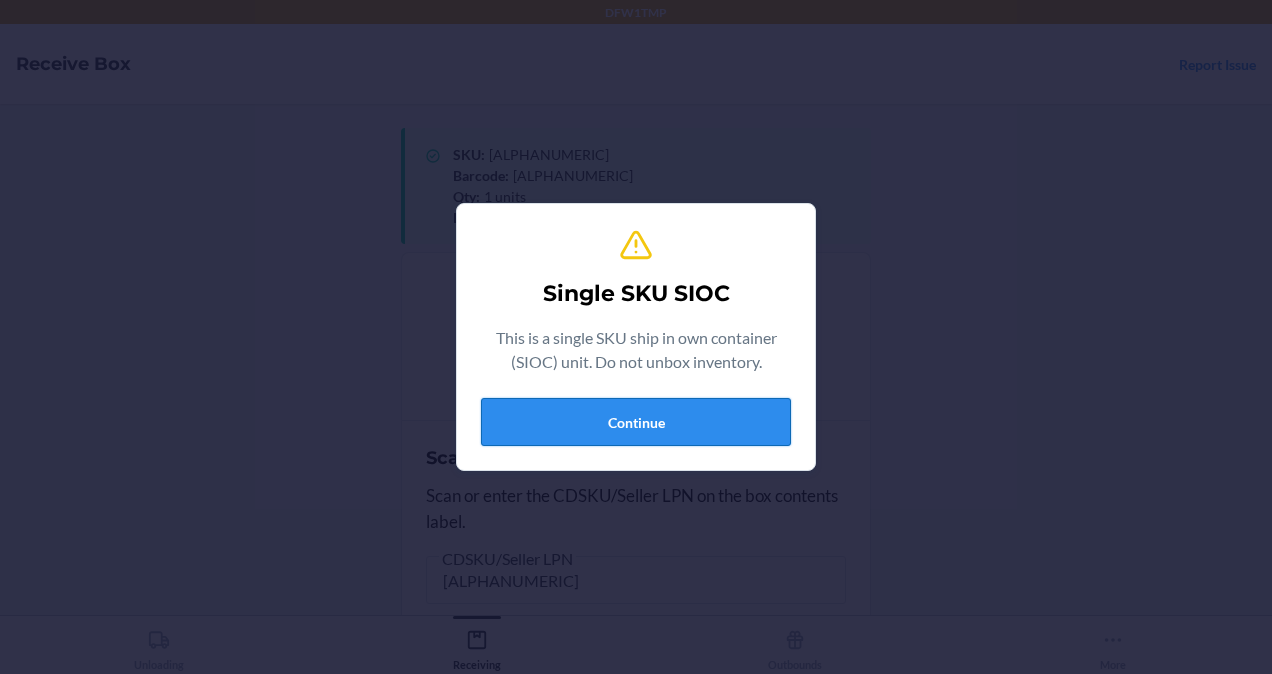 click on "Continue" at bounding box center (636, 422) 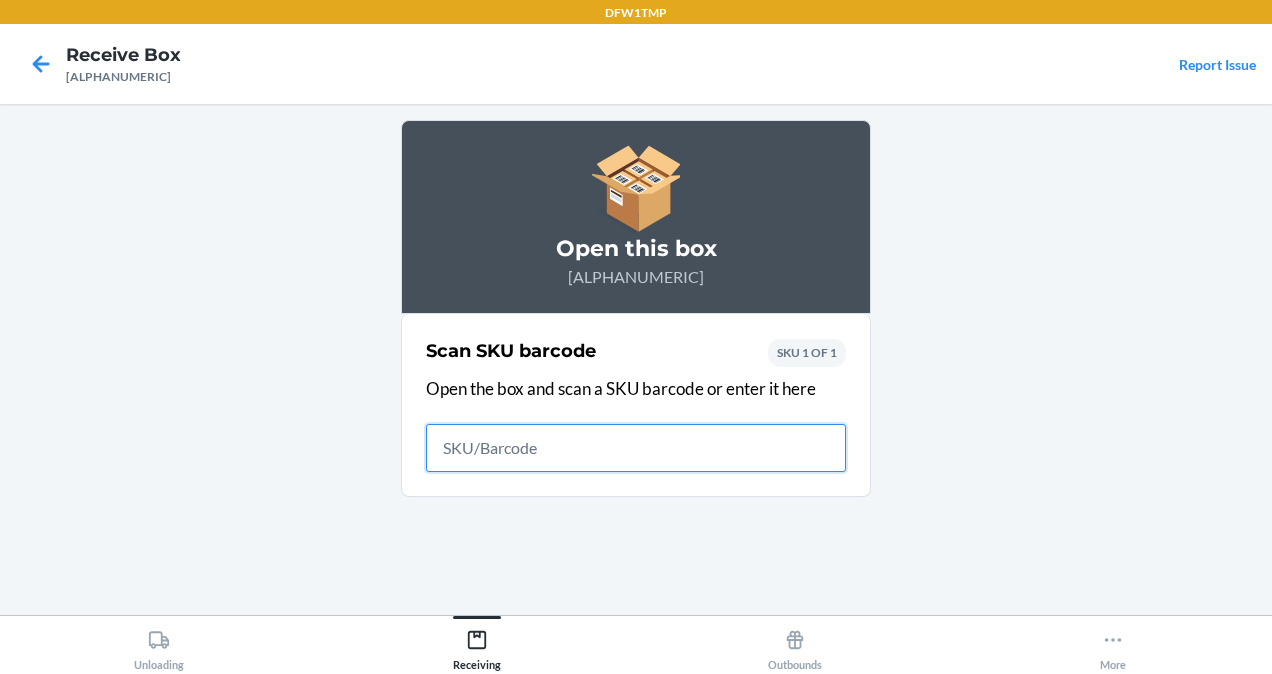 click at bounding box center (636, 448) 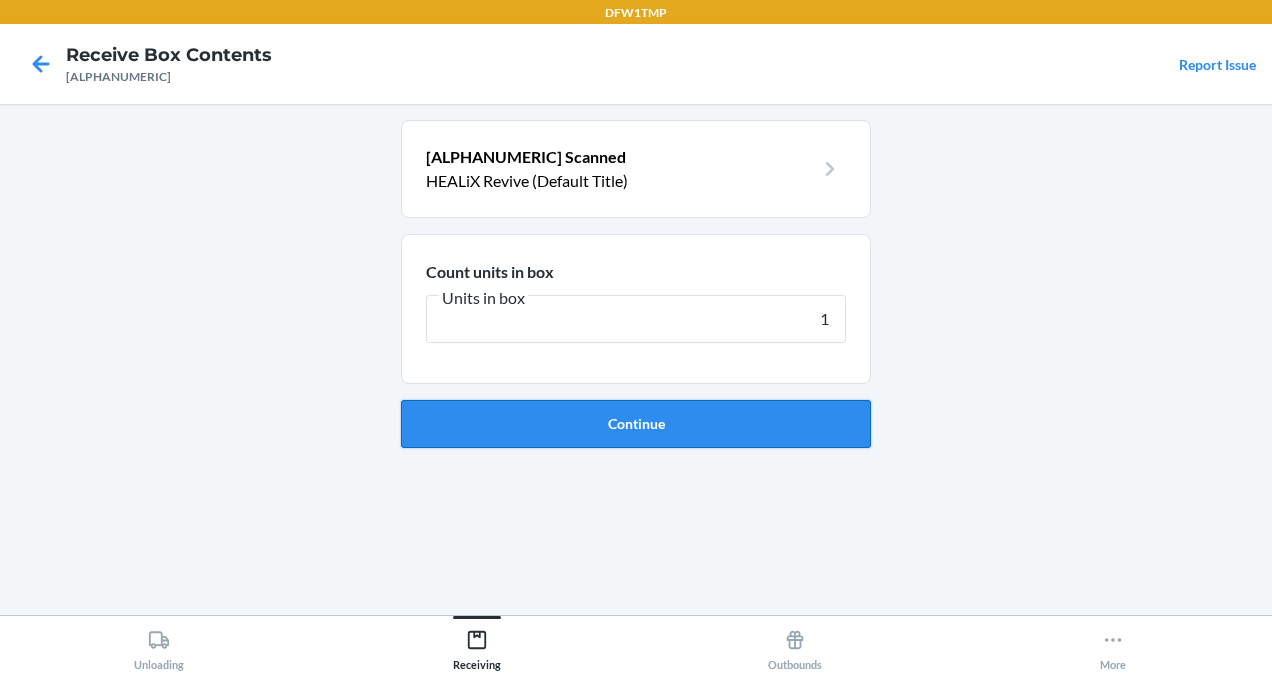 type on "1" 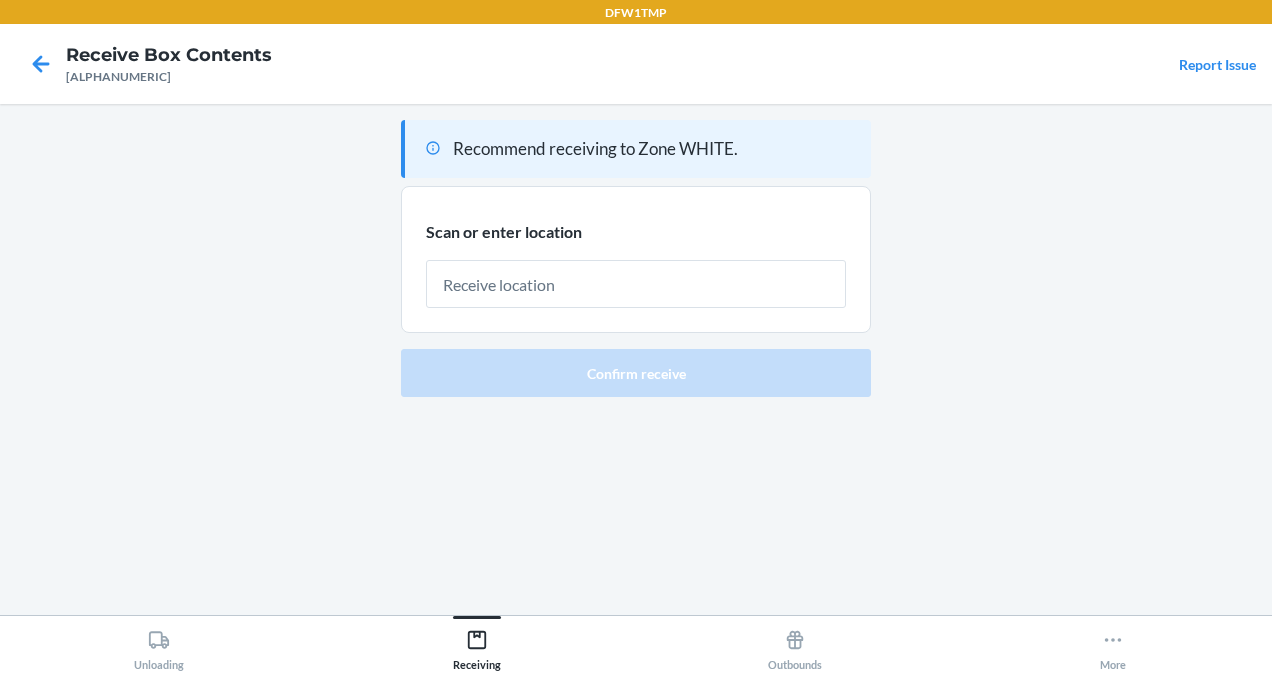 click at bounding box center (636, 284) 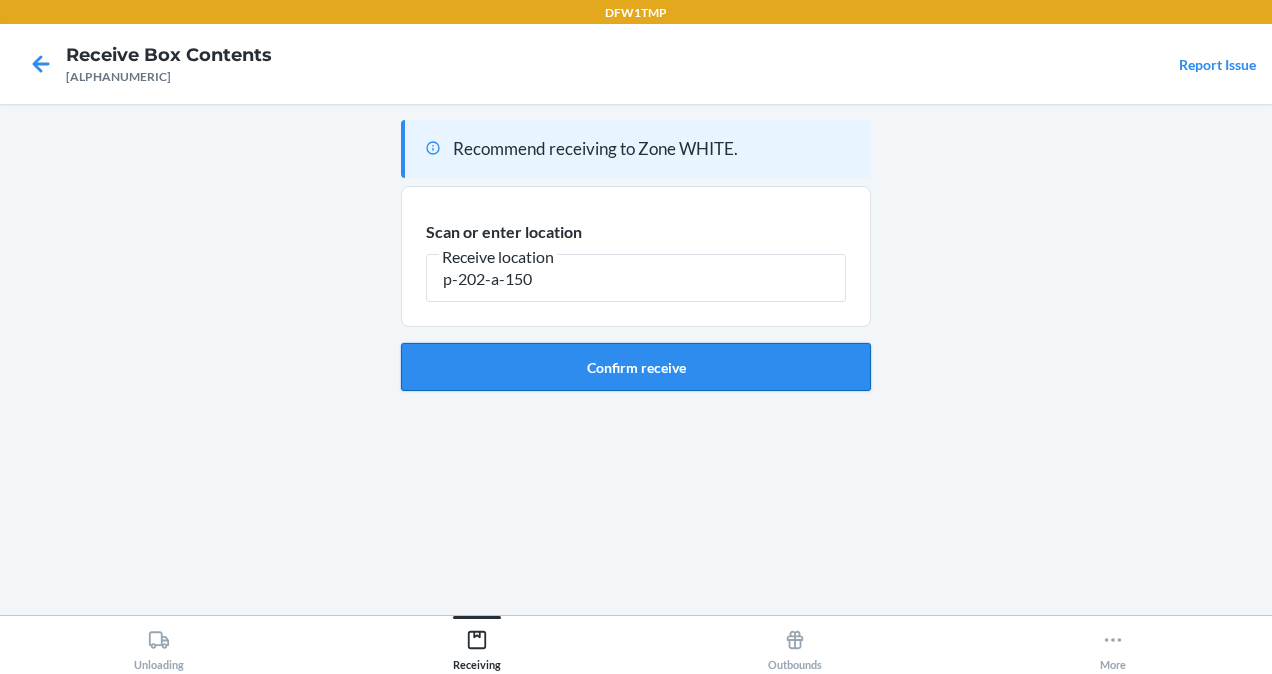 type on "p-202-a-150" 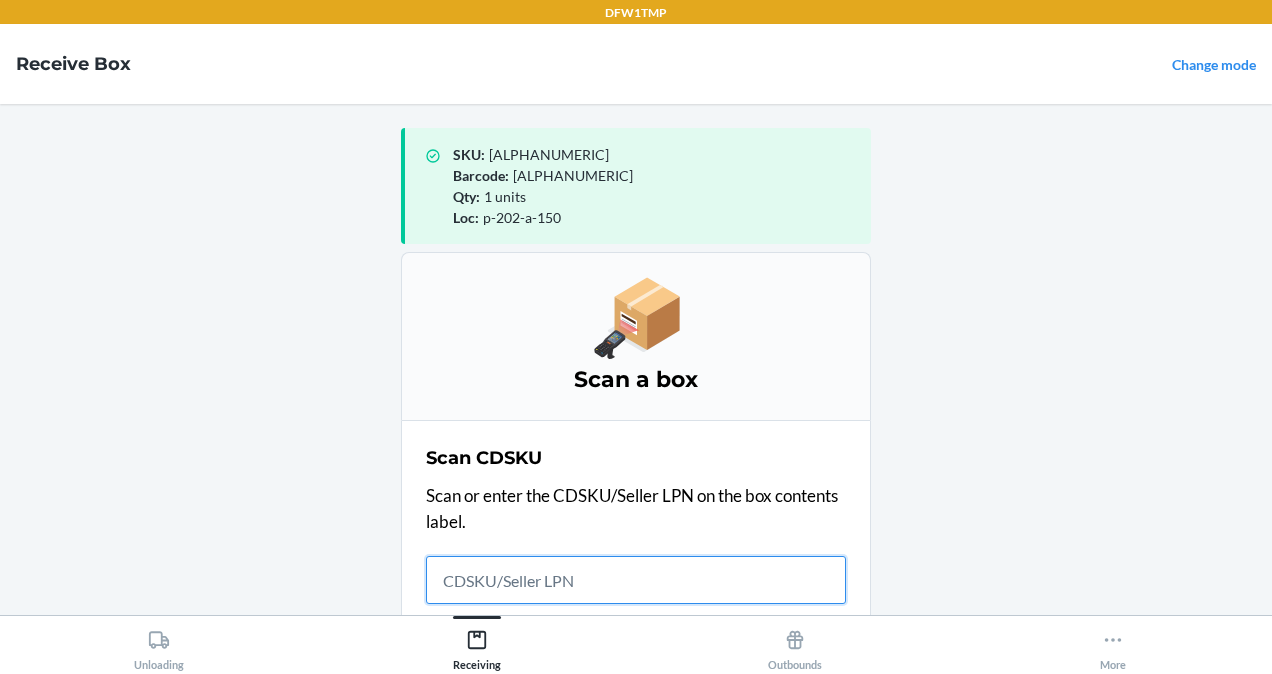 click on "Usually Starts with 'CD'" at bounding box center (636, 580) 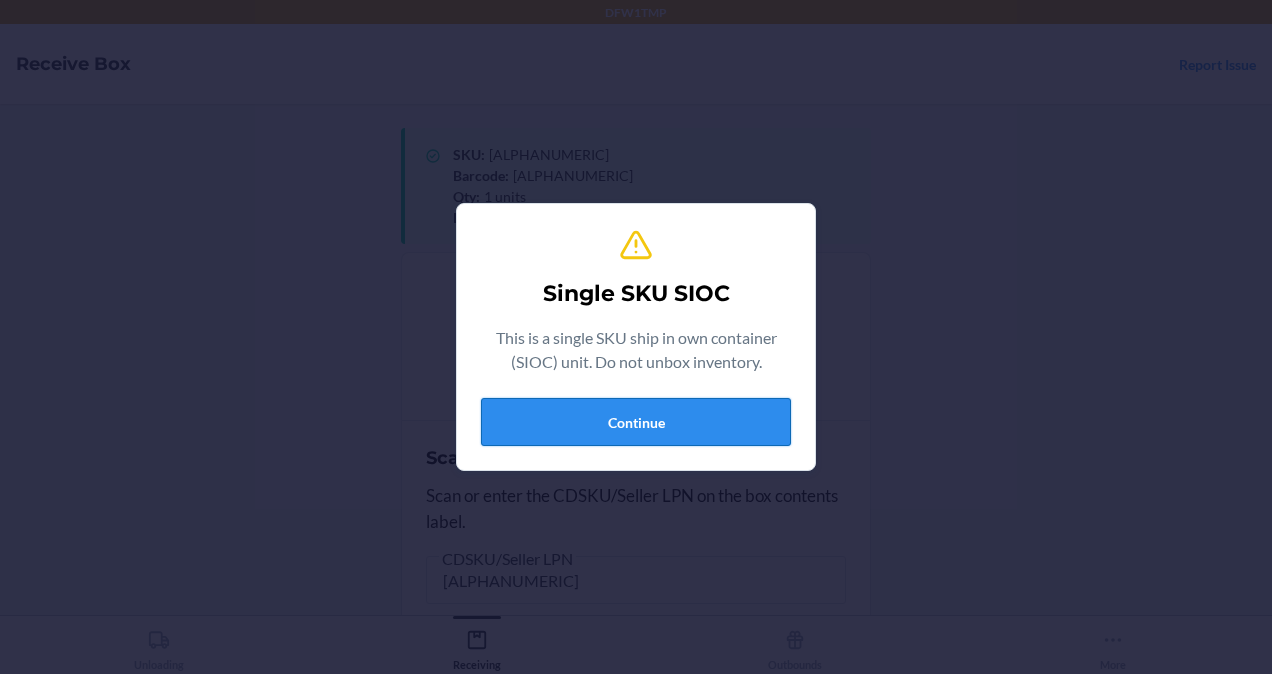 click on "Continue" at bounding box center [636, 422] 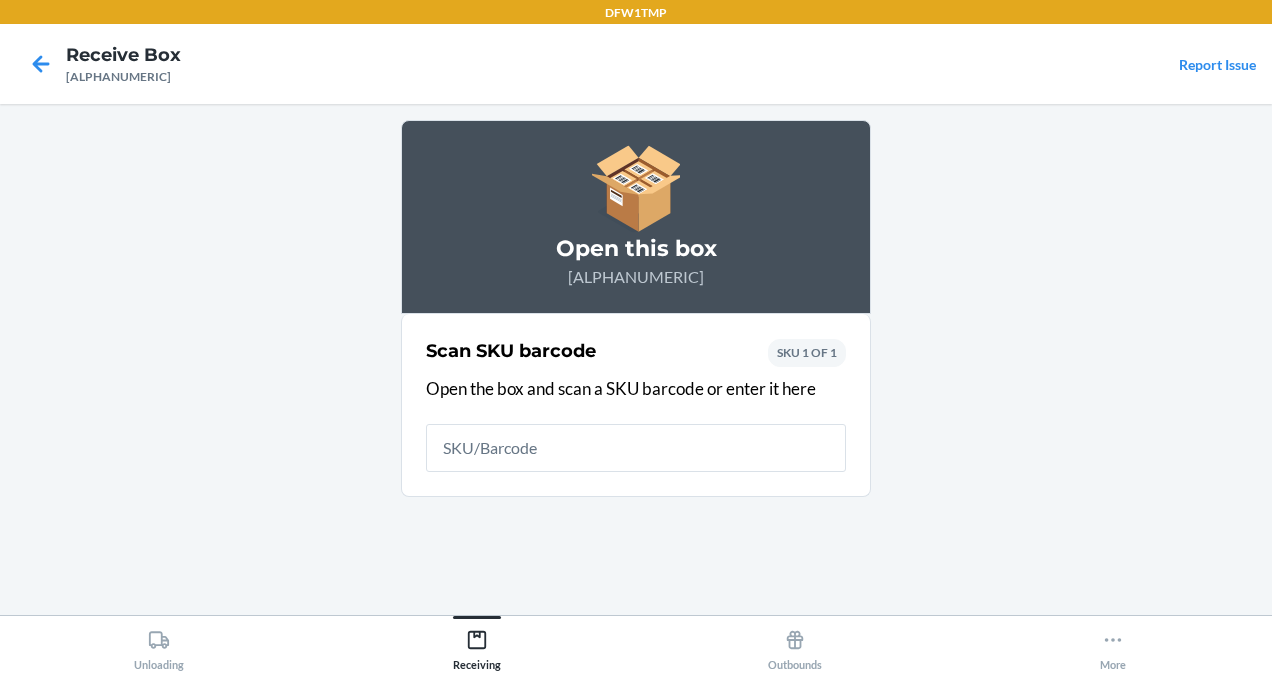 click at bounding box center (636, 448) 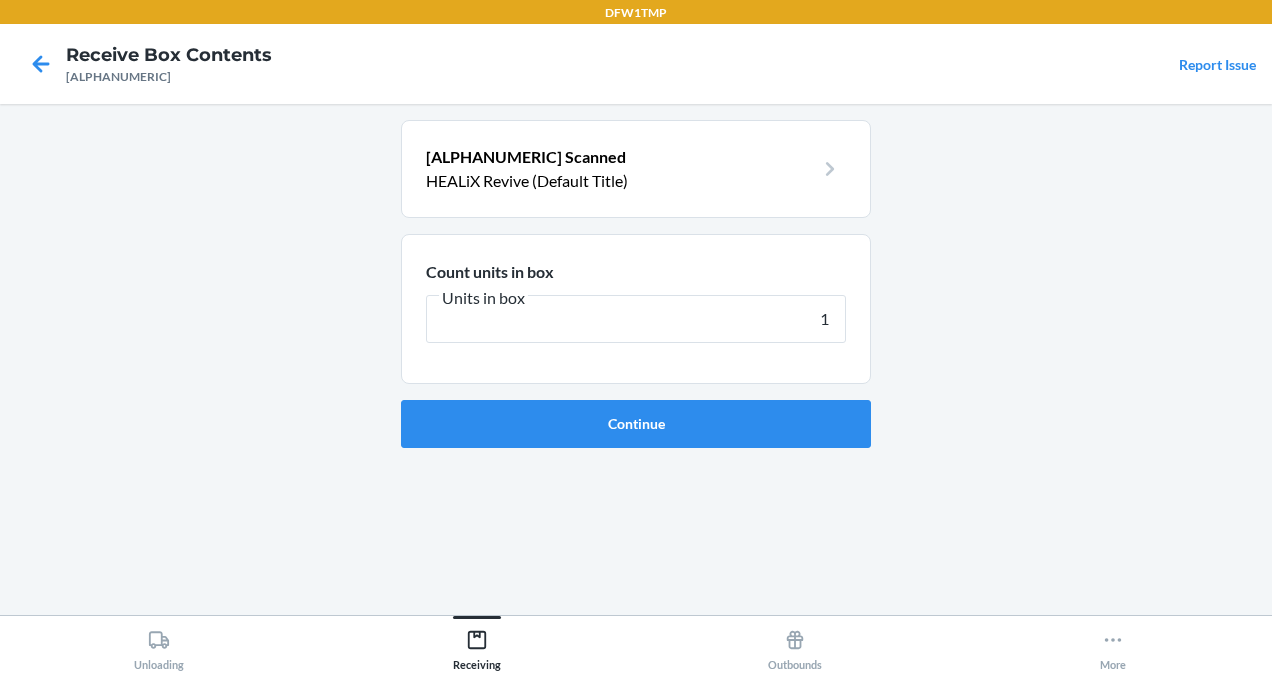 type on "1" 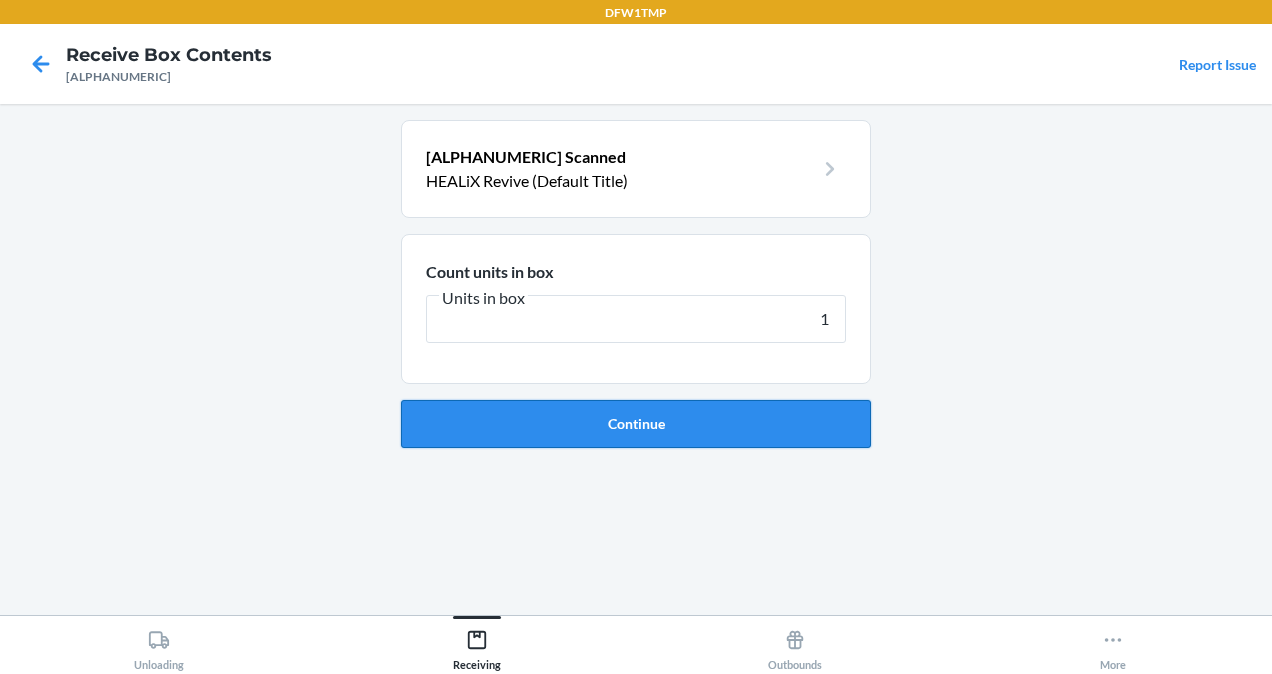 click on "Continue" at bounding box center (636, 424) 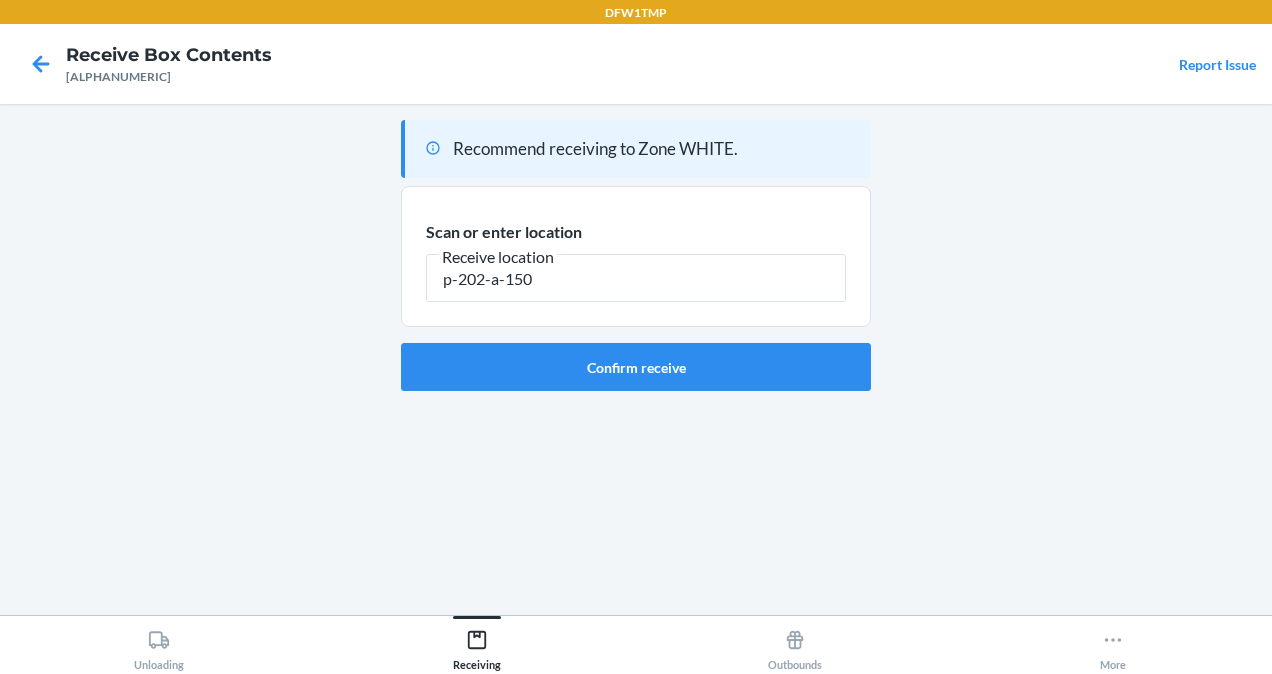 type on "p-202-a-150" 